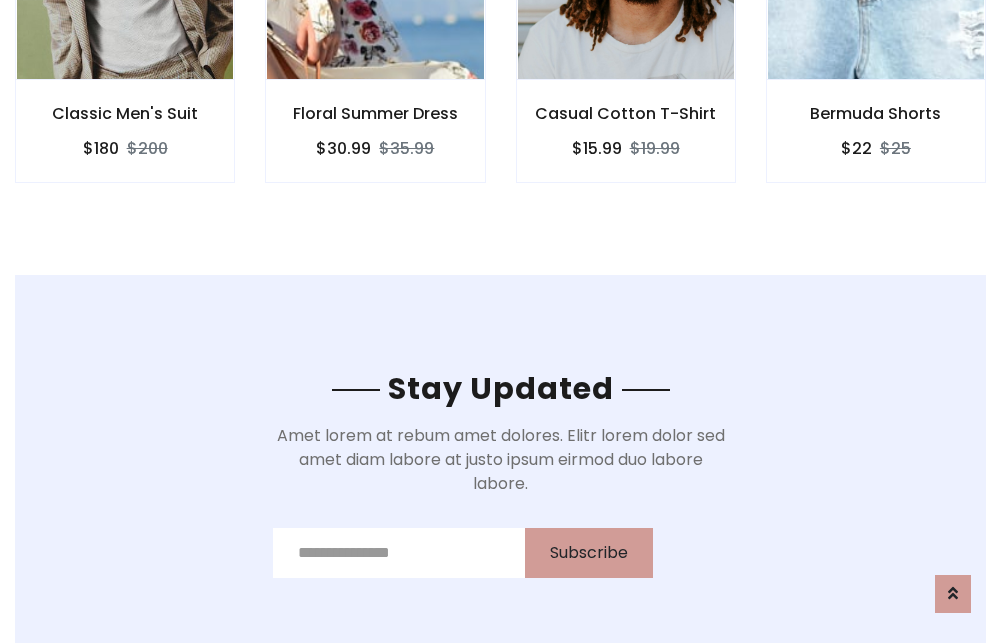 scroll, scrollTop: 3012, scrollLeft: 0, axis: vertical 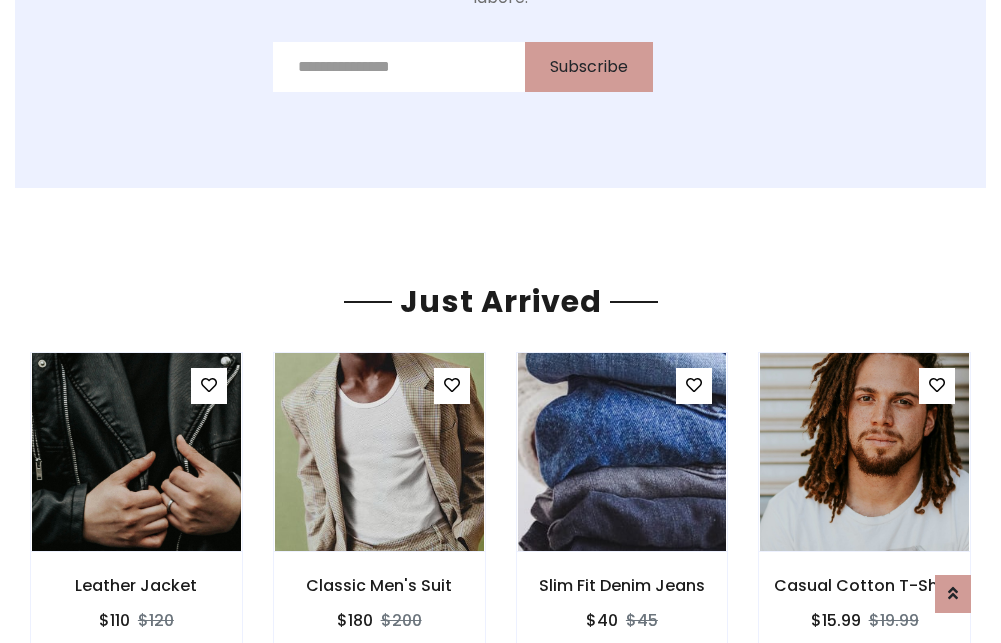 click on "Casual Cotton T-Shirt
$15.99
$19.99" at bounding box center [626, -441] 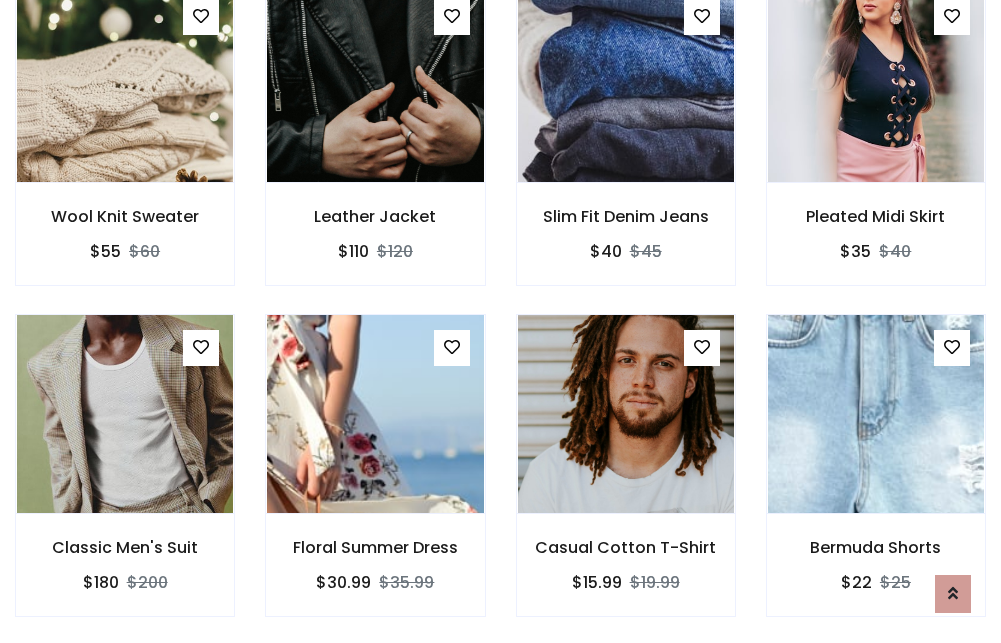 click on "Casual Cotton T-Shirt
$15.99
$19.99" at bounding box center (626, 479) 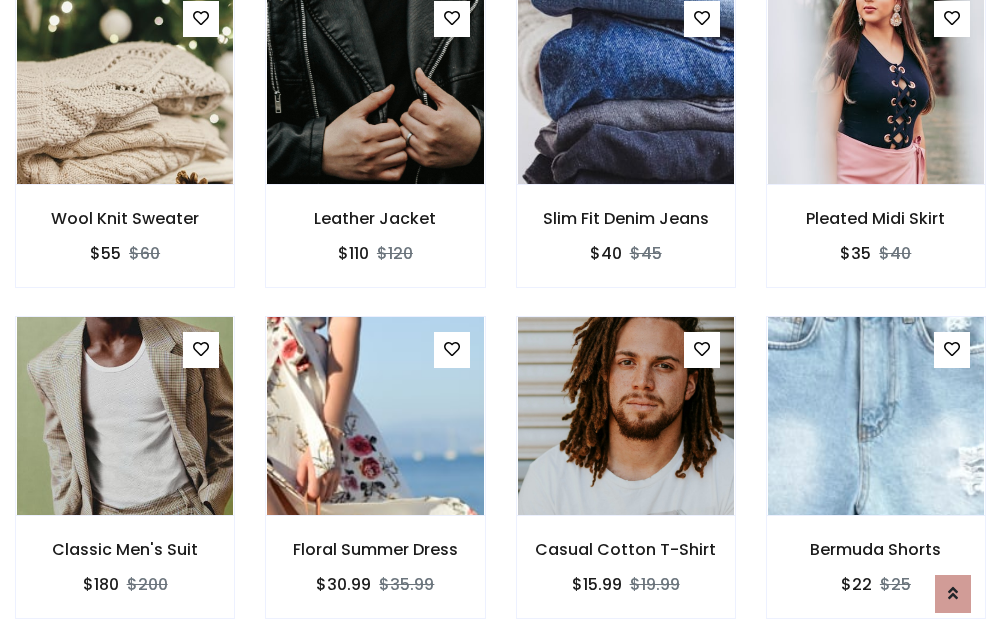 click on "Casual Cotton T-Shirt
$15.99
$19.99" at bounding box center [626, 481] 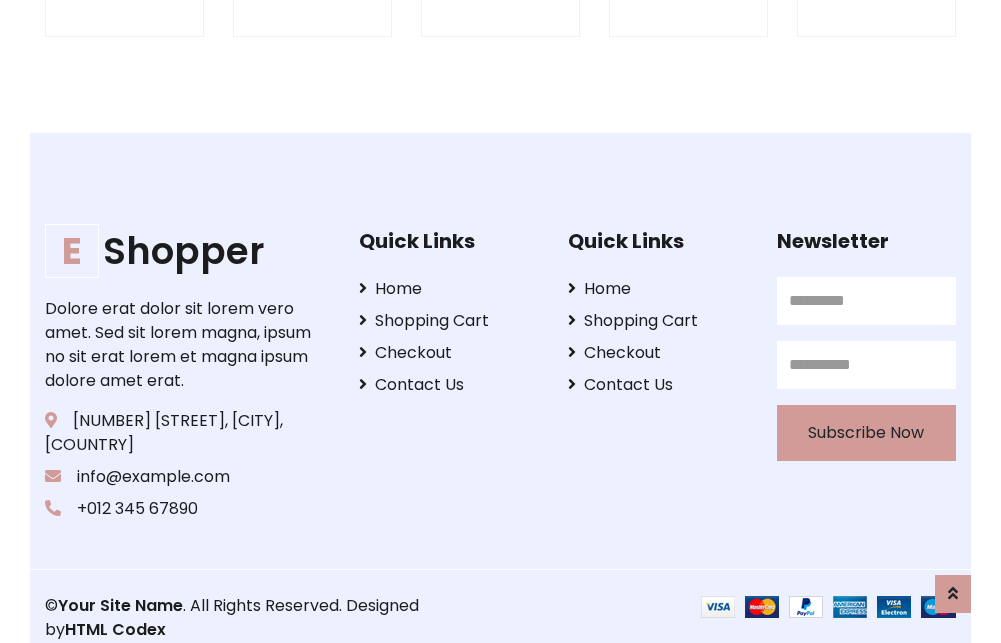 scroll, scrollTop: 3807, scrollLeft: 0, axis: vertical 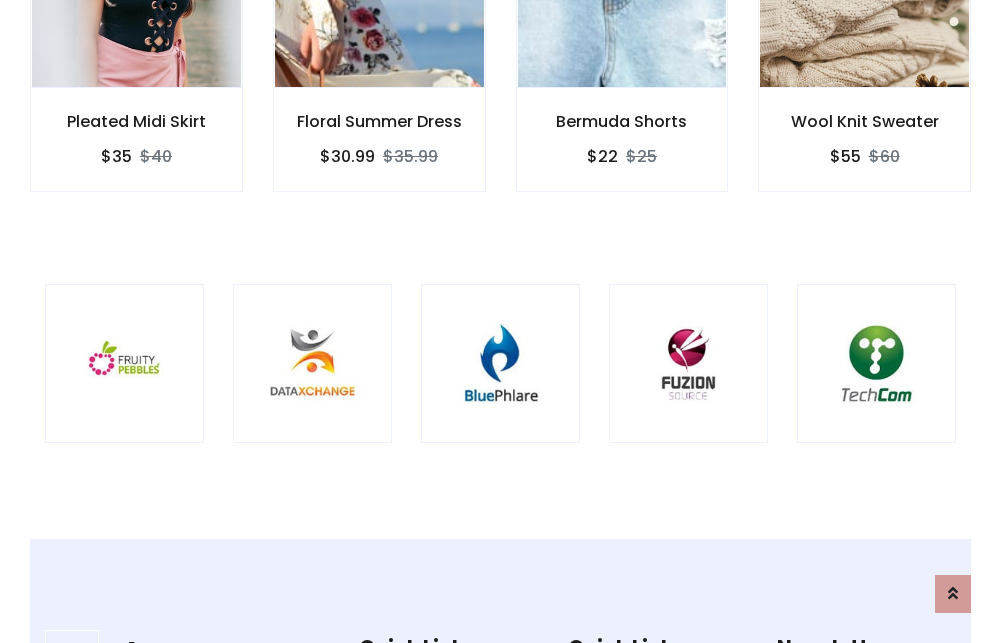 click at bounding box center [500, 363] 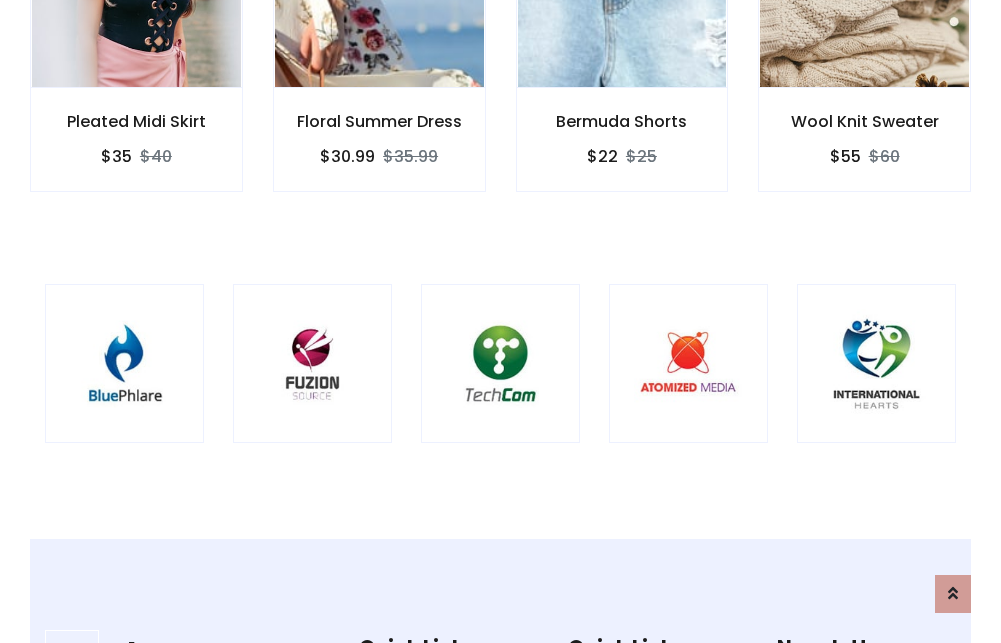 click at bounding box center (500, 363) 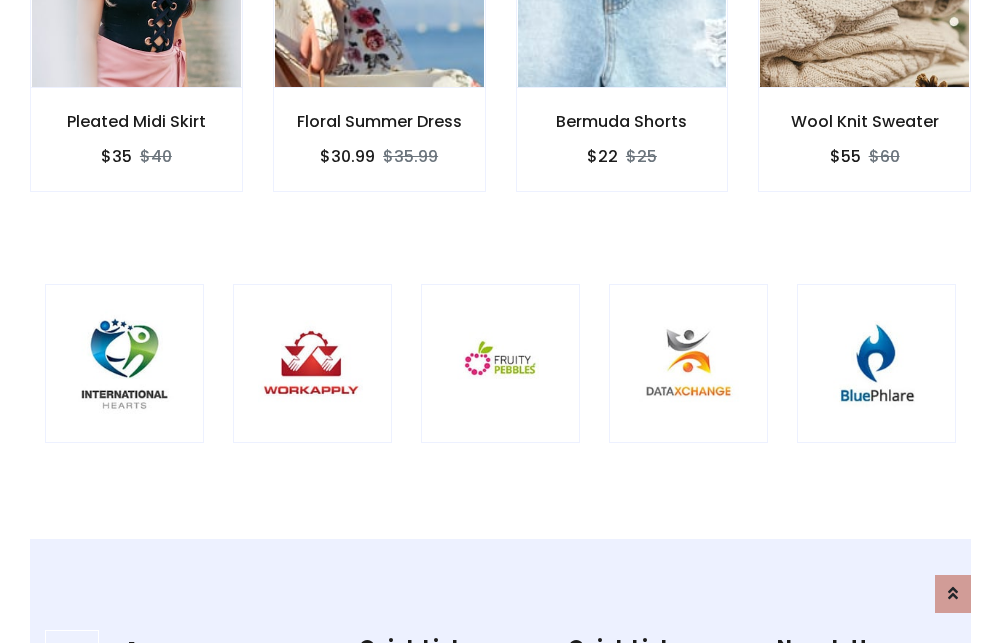 click at bounding box center (500, 363) 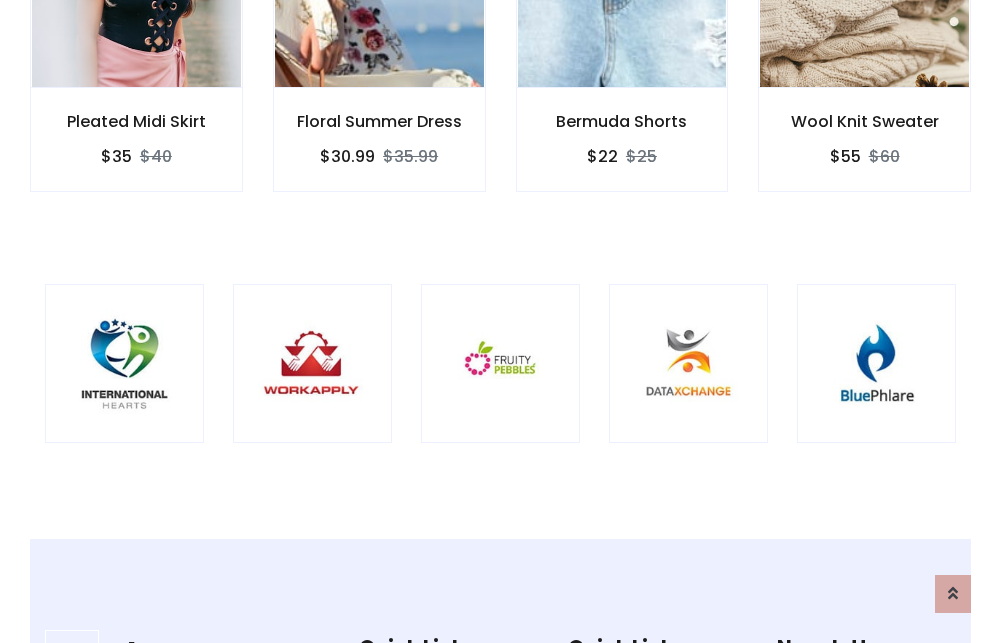 scroll, scrollTop: 0, scrollLeft: 0, axis: both 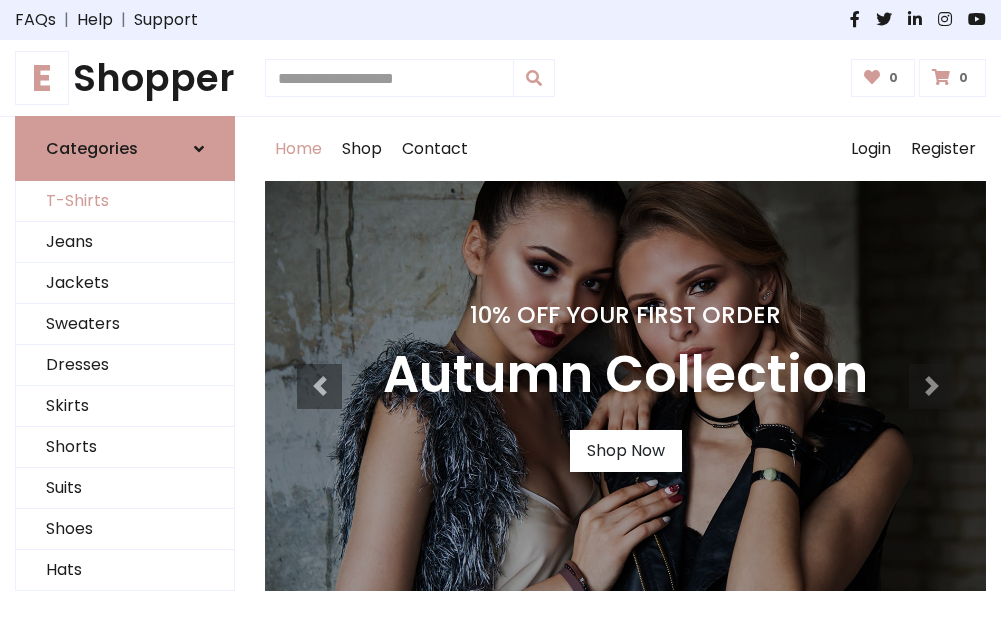 click on "T-Shirts" at bounding box center (125, 201) 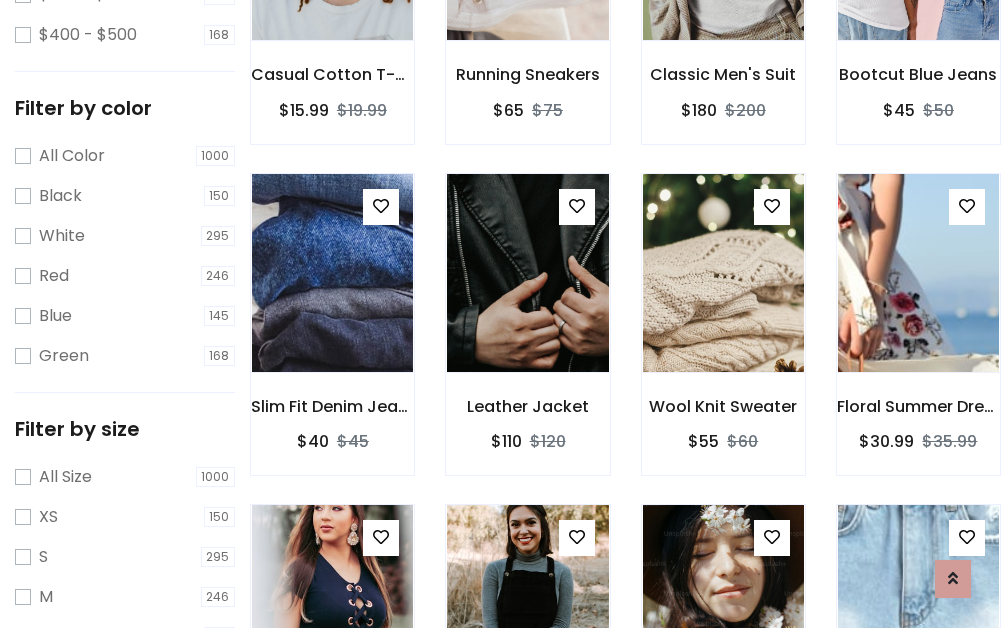 scroll, scrollTop: 701, scrollLeft: 0, axis: vertical 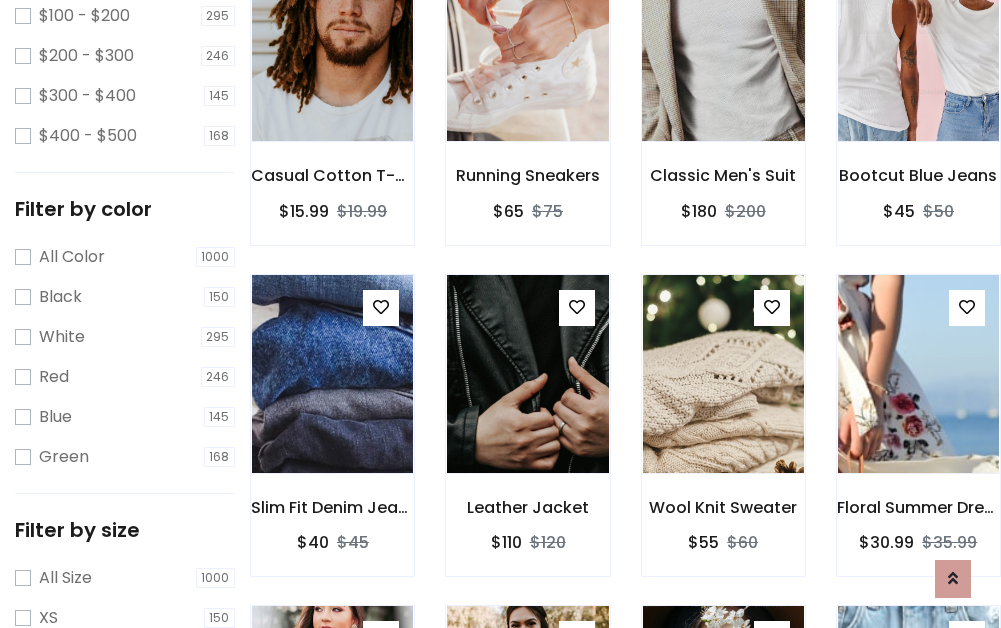 click at bounding box center (723, 42) 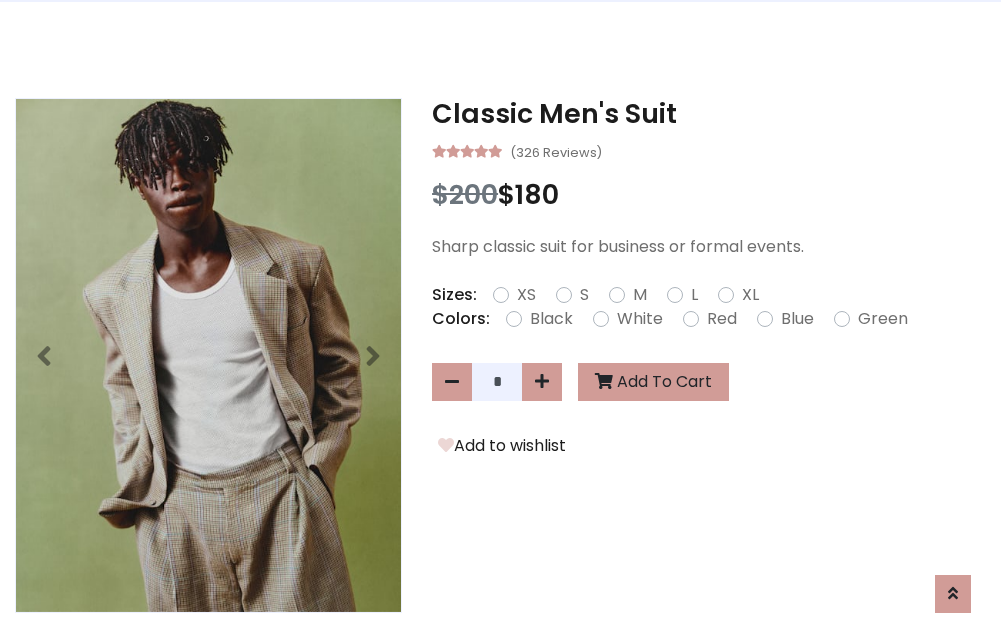 scroll, scrollTop: 0, scrollLeft: 0, axis: both 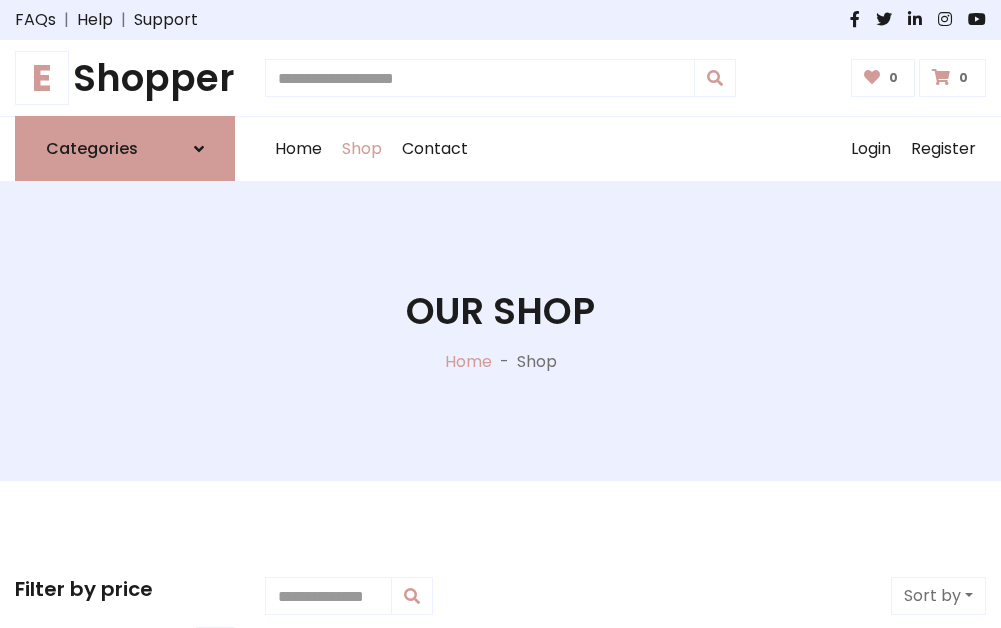 click on "E Shopper" at bounding box center [125, 78] 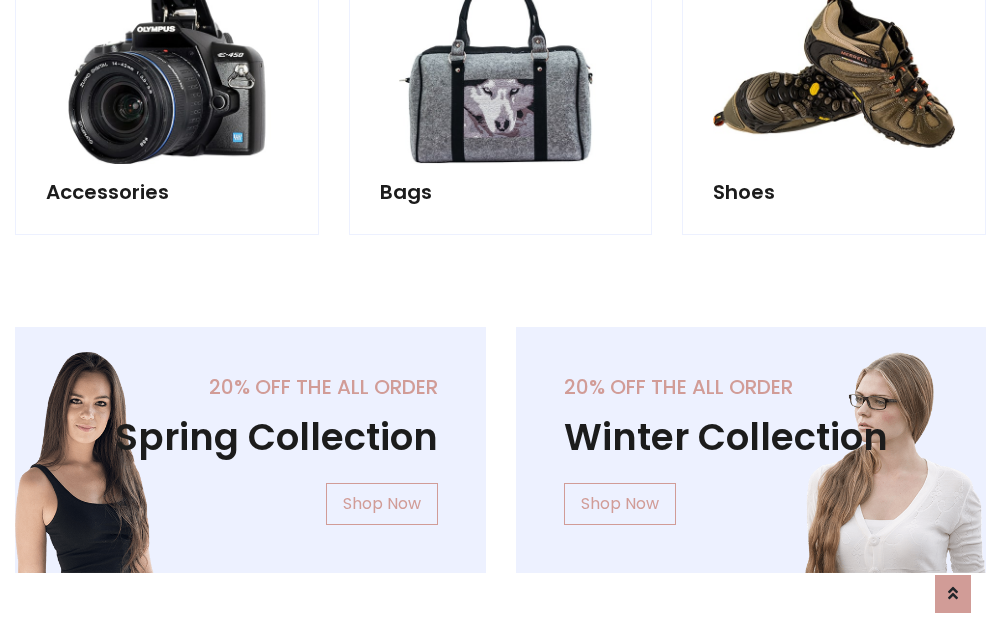 scroll, scrollTop: 1943, scrollLeft: 0, axis: vertical 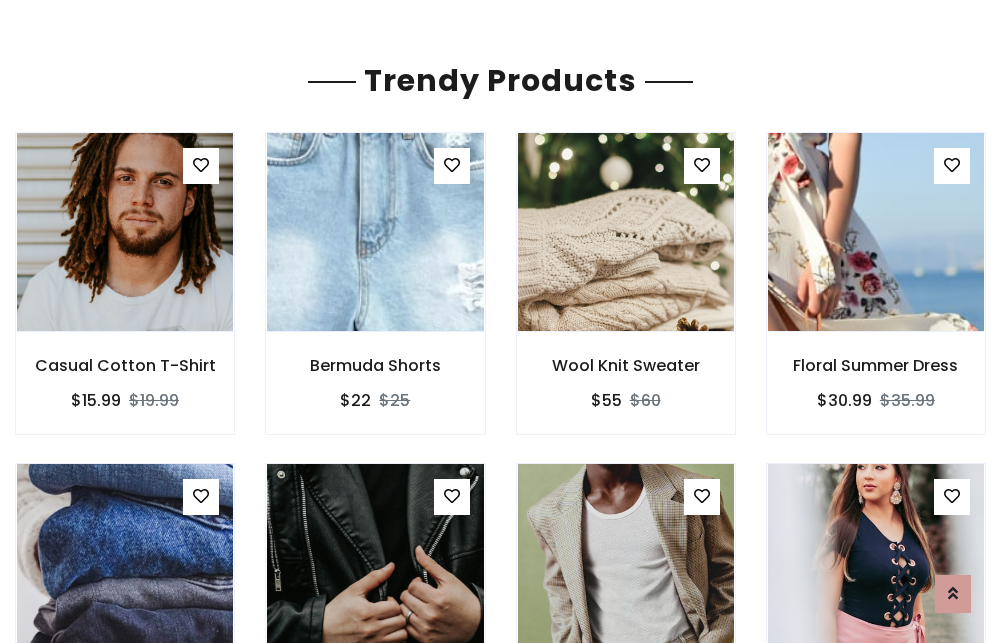 click on "Shop" at bounding box center [362, -1794] 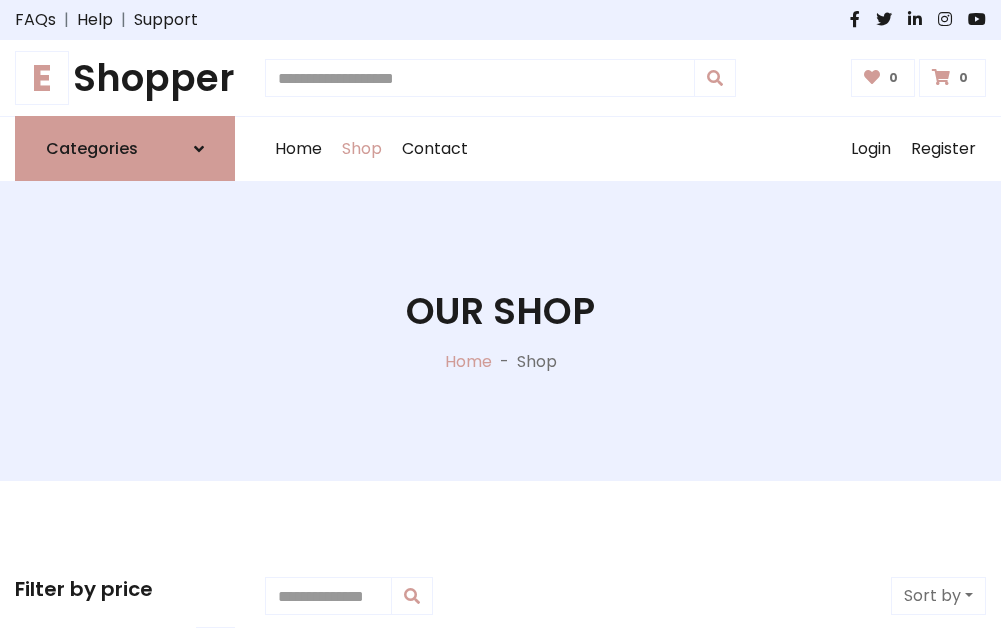 scroll, scrollTop: 0, scrollLeft: 0, axis: both 